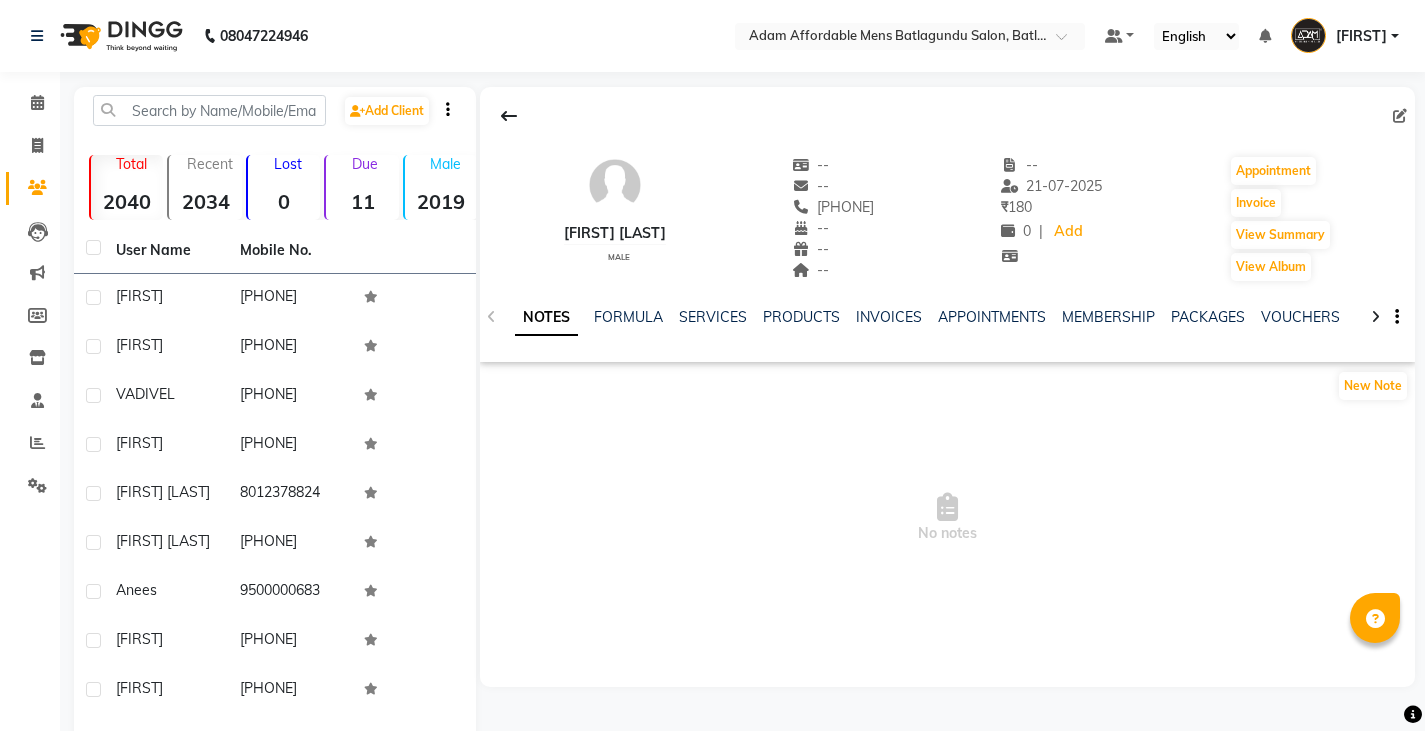 select on "100" 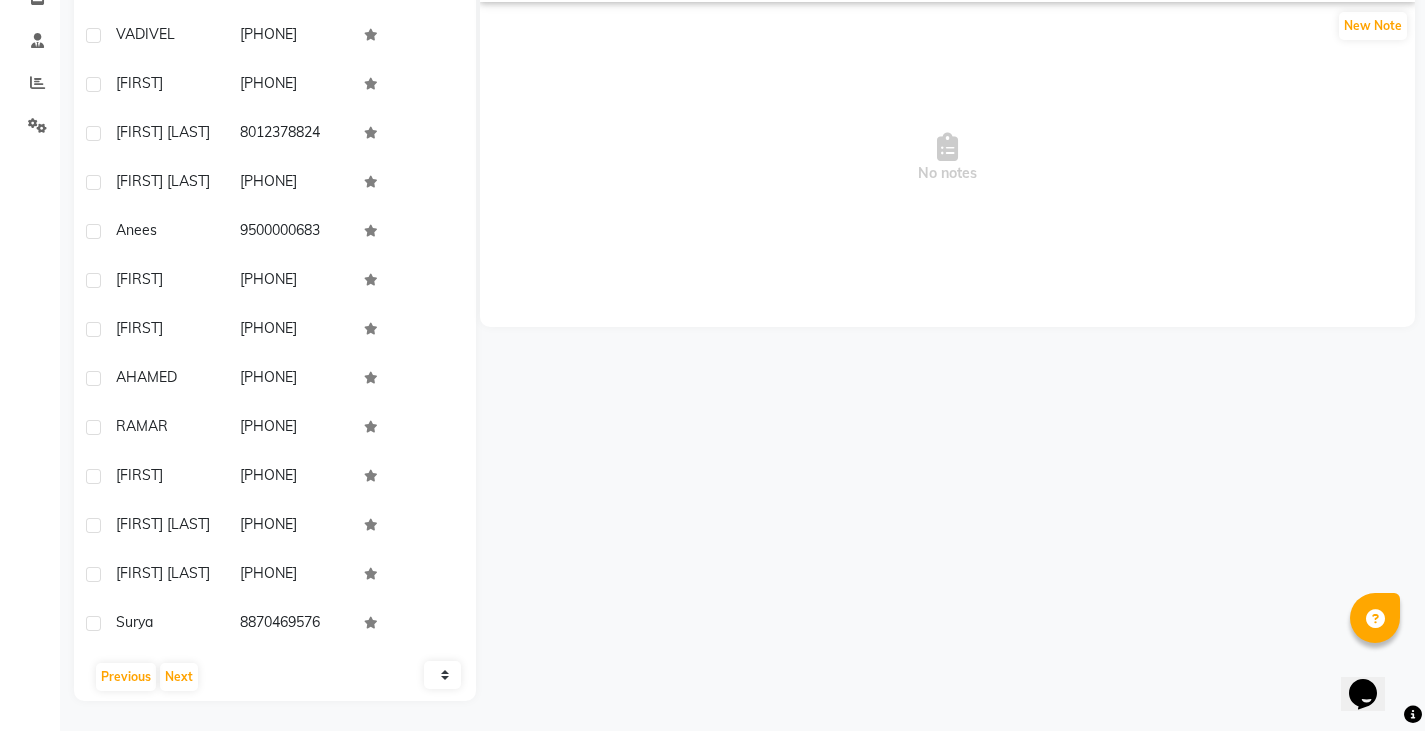 scroll, scrollTop: 0, scrollLeft: 0, axis: both 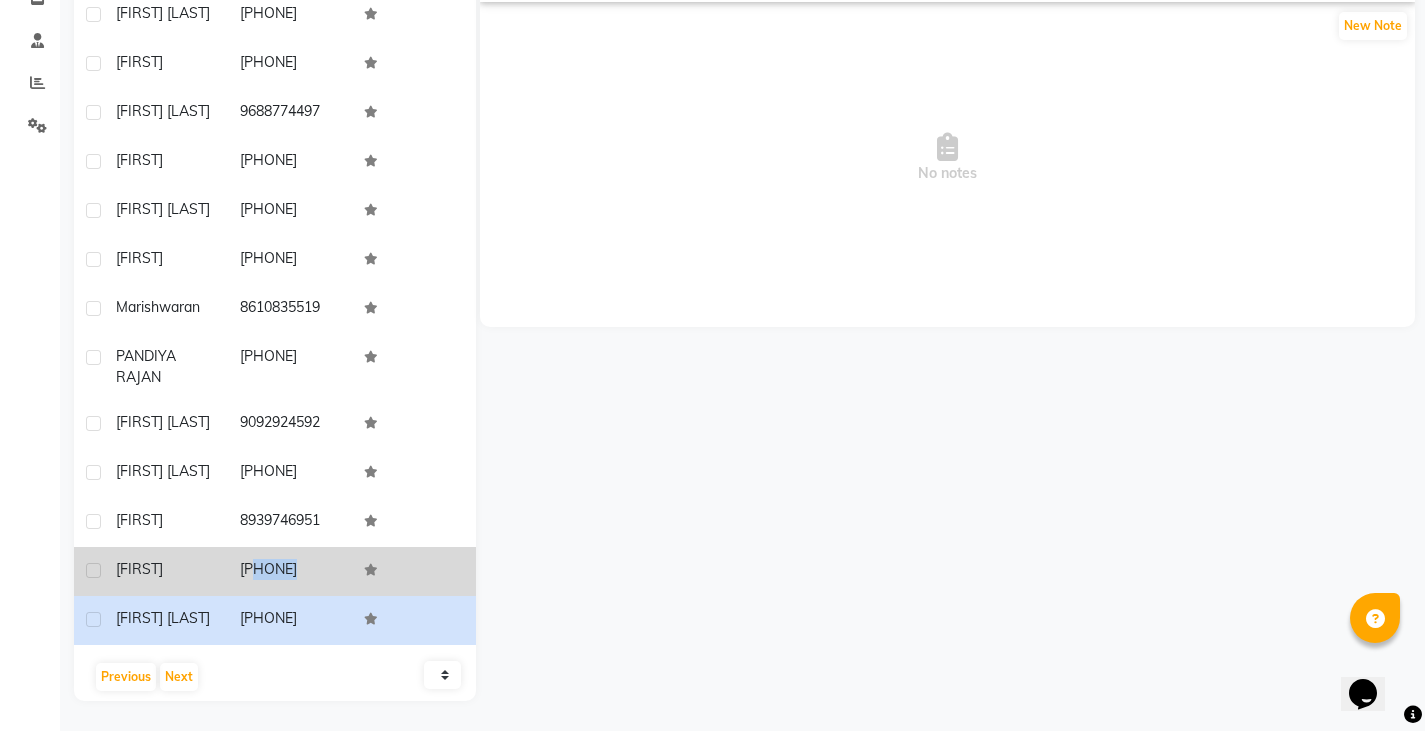 drag, startPoint x: 235, startPoint y: 569, endPoint x: 348, endPoint y: 569, distance: 113 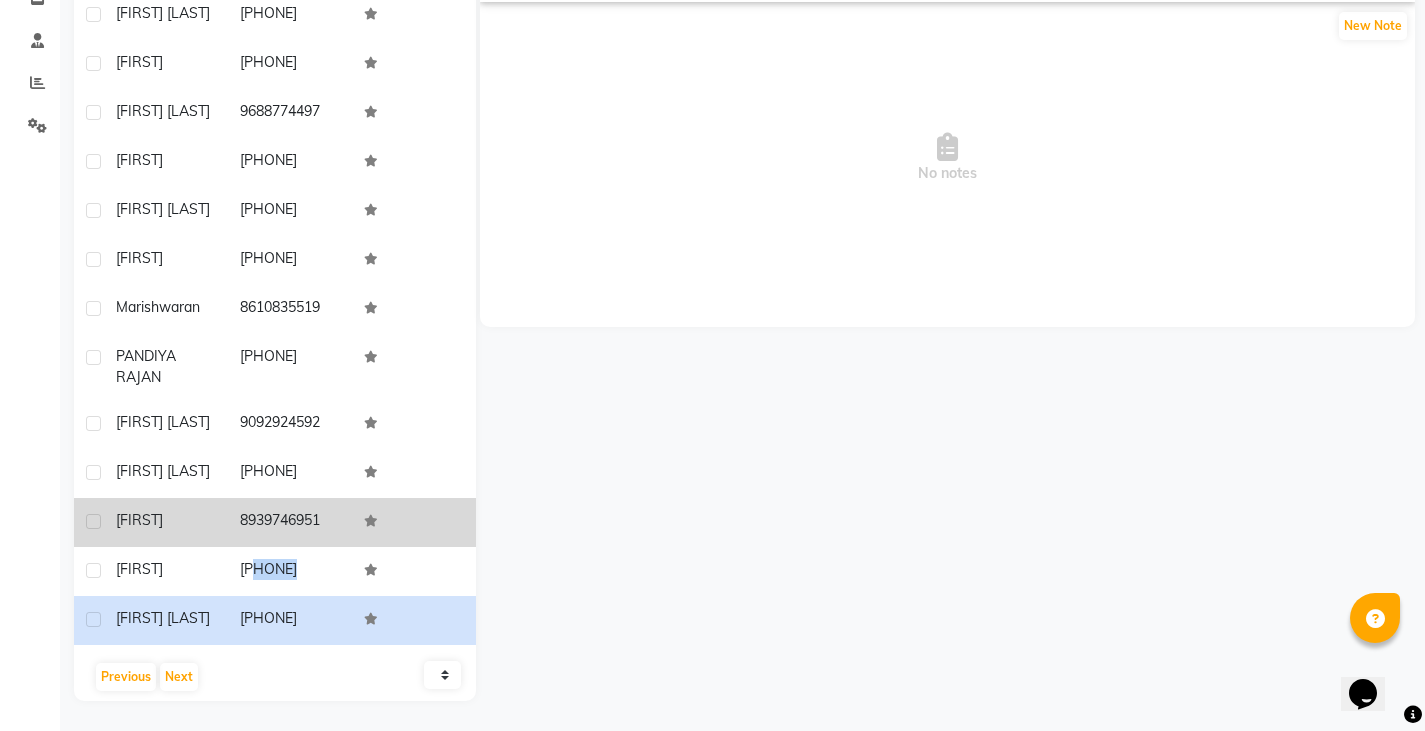 copy on "[PHONE]" 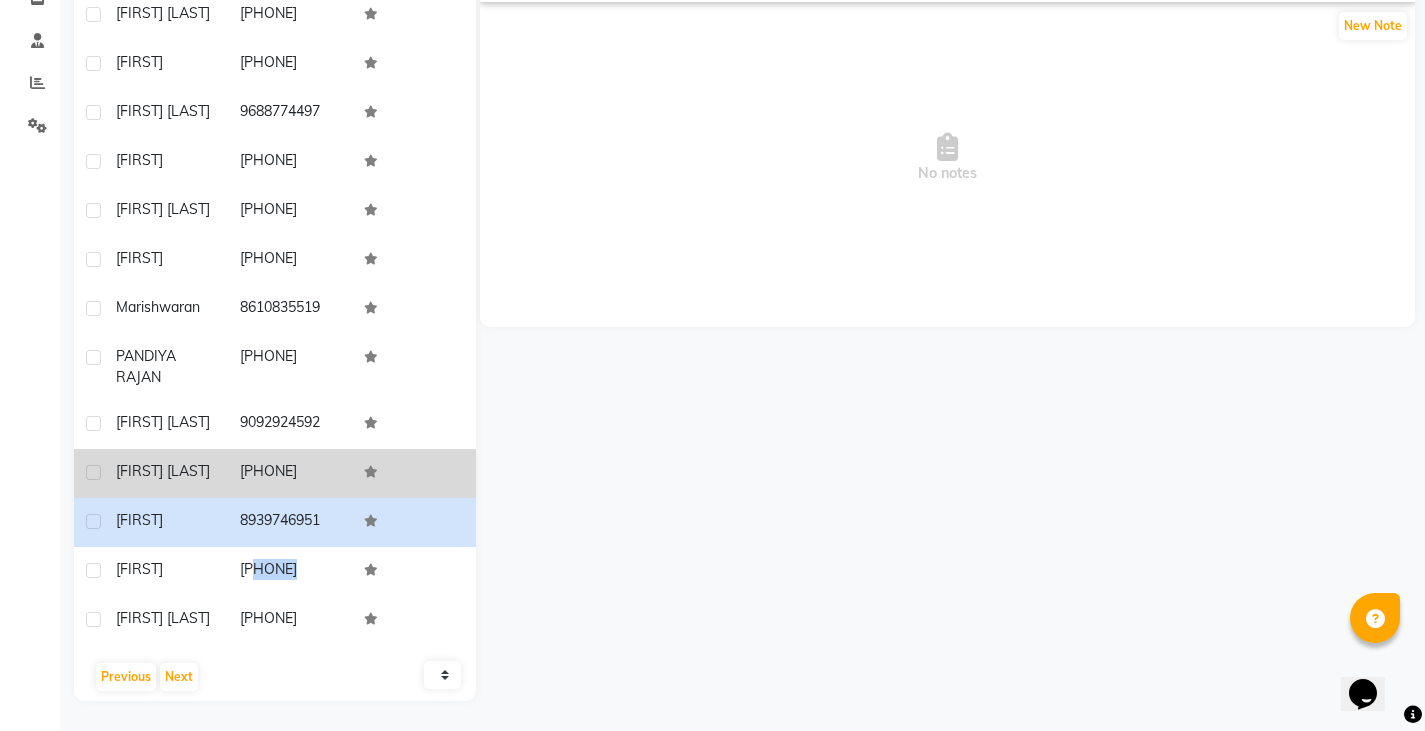 scroll, scrollTop: 4307, scrollLeft: 0, axis: vertical 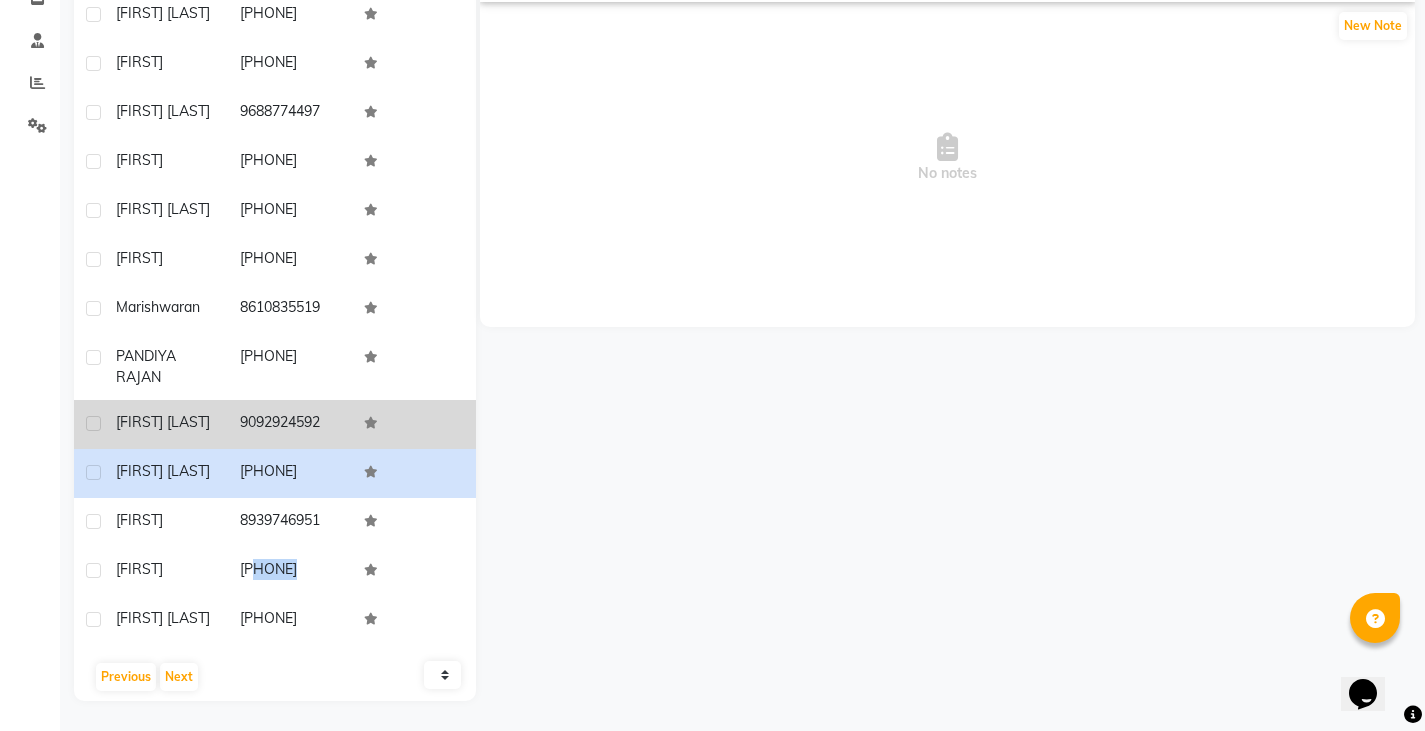 drag, startPoint x: 234, startPoint y: 499, endPoint x: 328, endPoint y: 506, distance: 94.26028 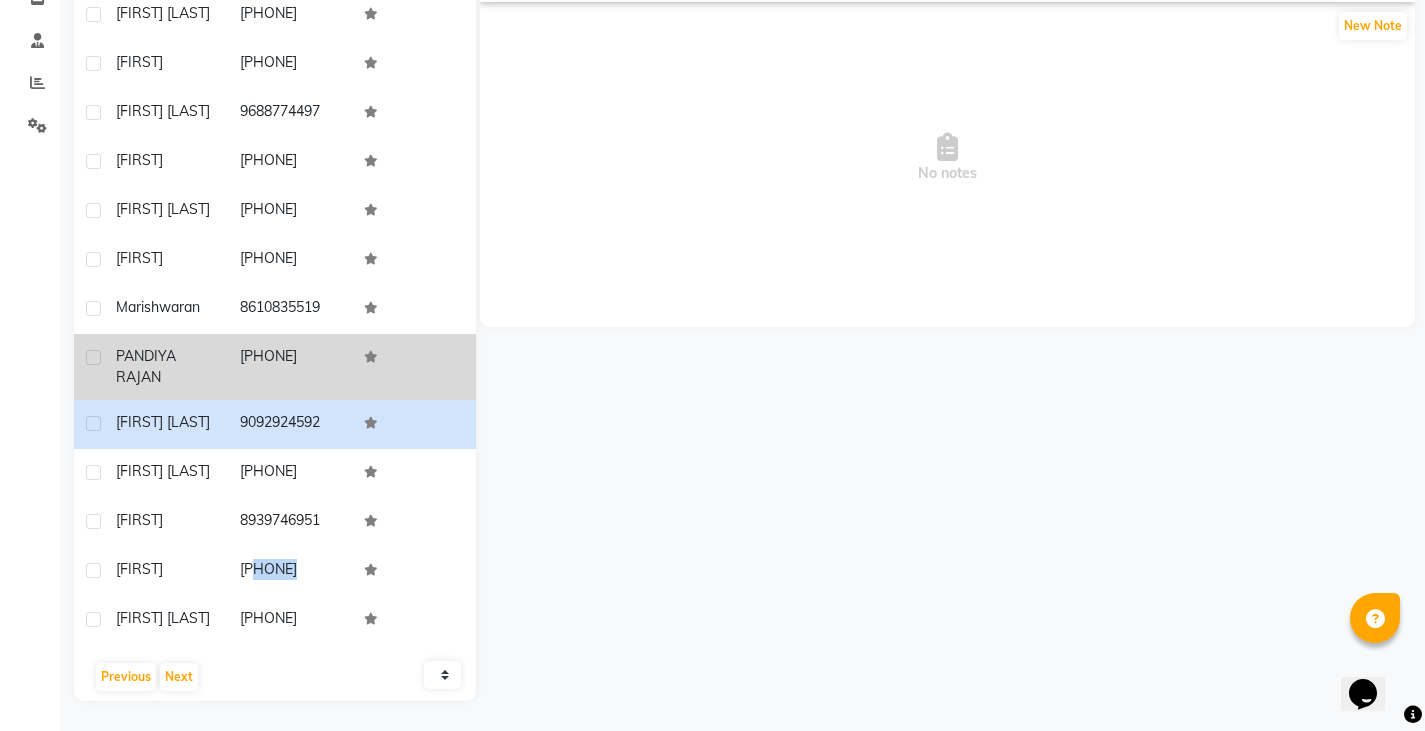 drag, startPoint x: 233, startPoint y: 433, endPoint x: 318, endPoint y: 444, distance: 85.70881 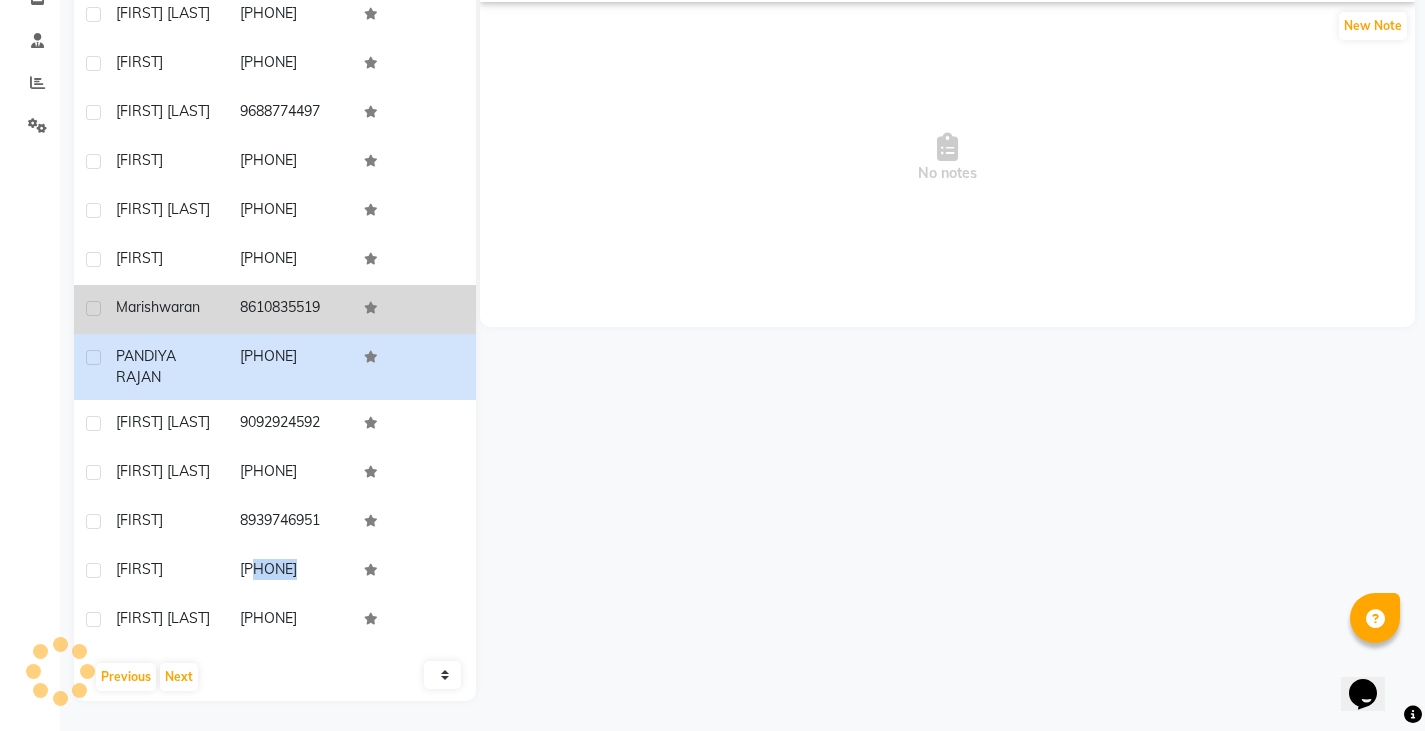 drag, startPoint x: 238, startPoint y: 387, endPoint x: 319, endPoint y: 393, distance: 81.22192 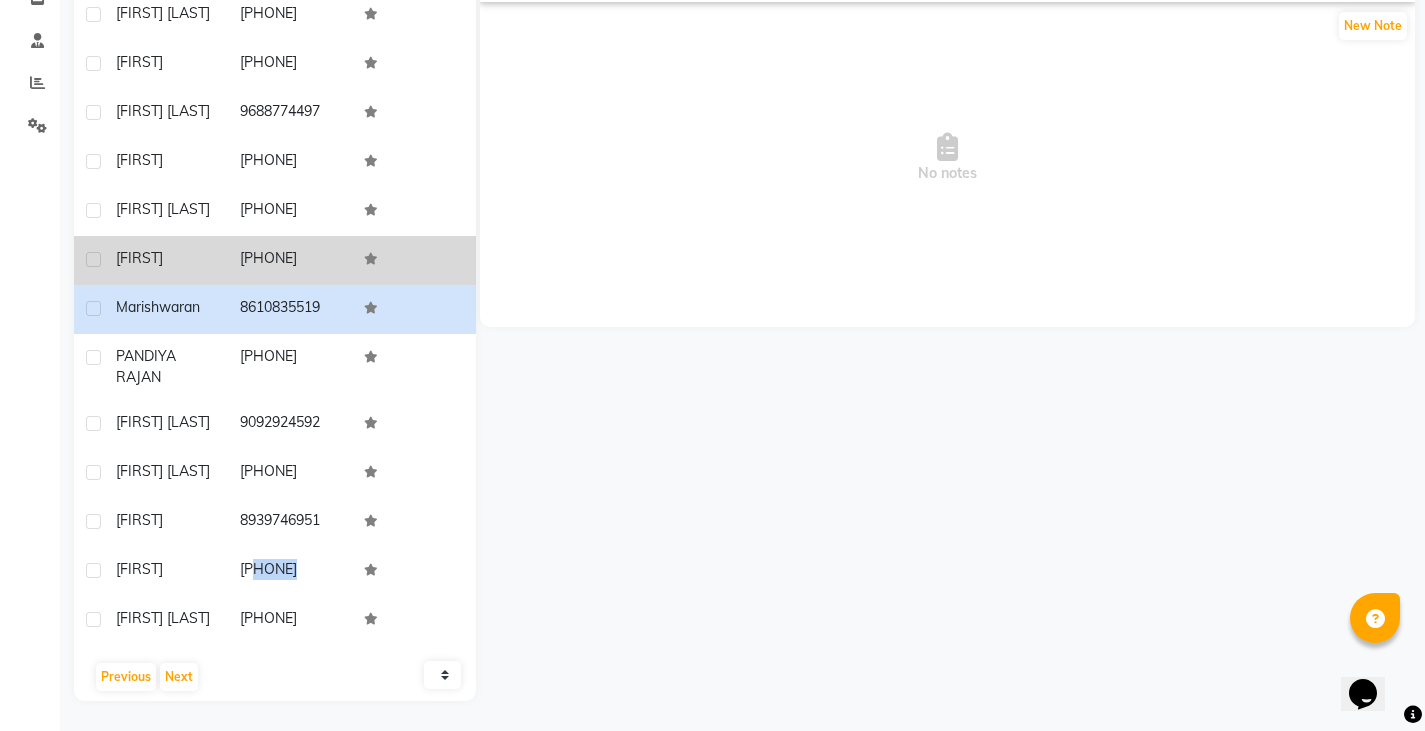 drag, startPoint x: 238, startPoint y: 340, endPoint x: 322, endPoint y: 337, distance: 84.05355 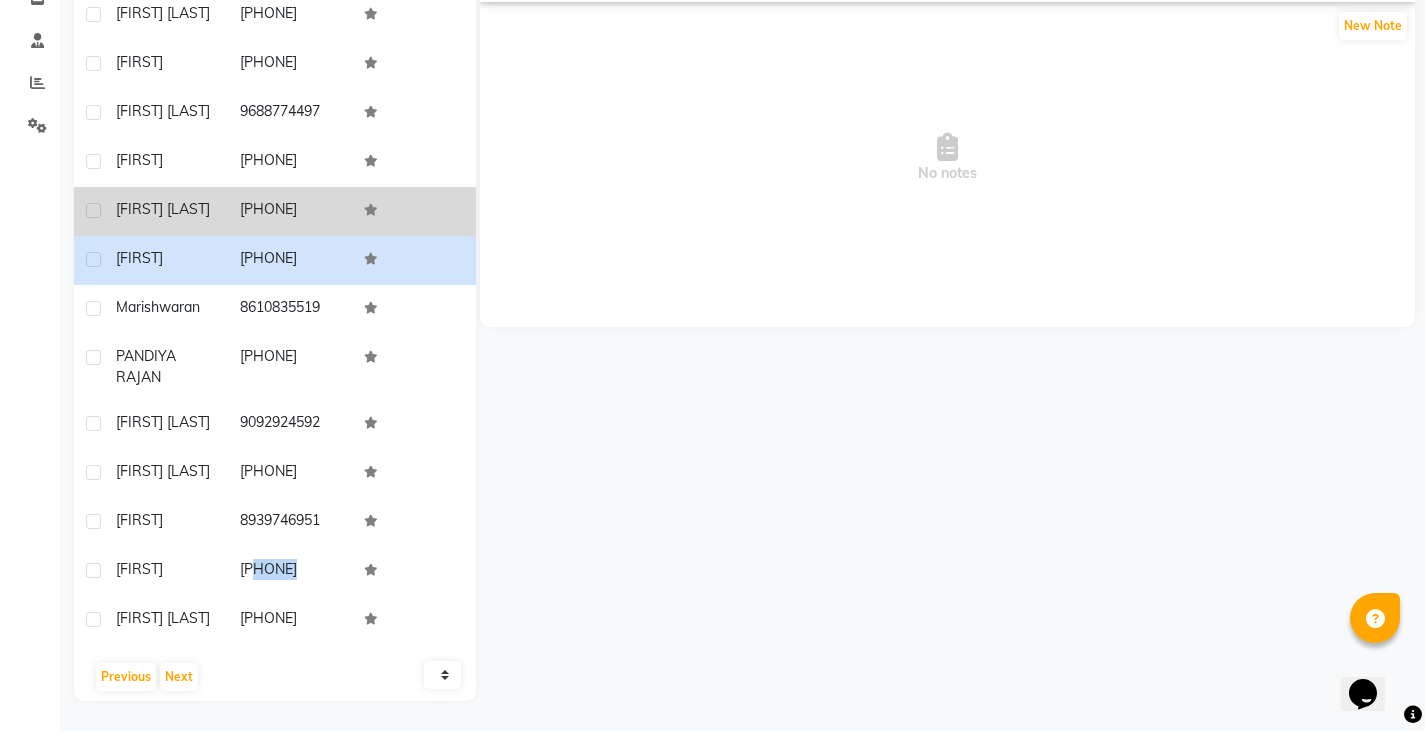 drag, startPoint x: 237, startPoint y: 280, endPoint x: 324, endPoint y: 278, distance: 87.02299 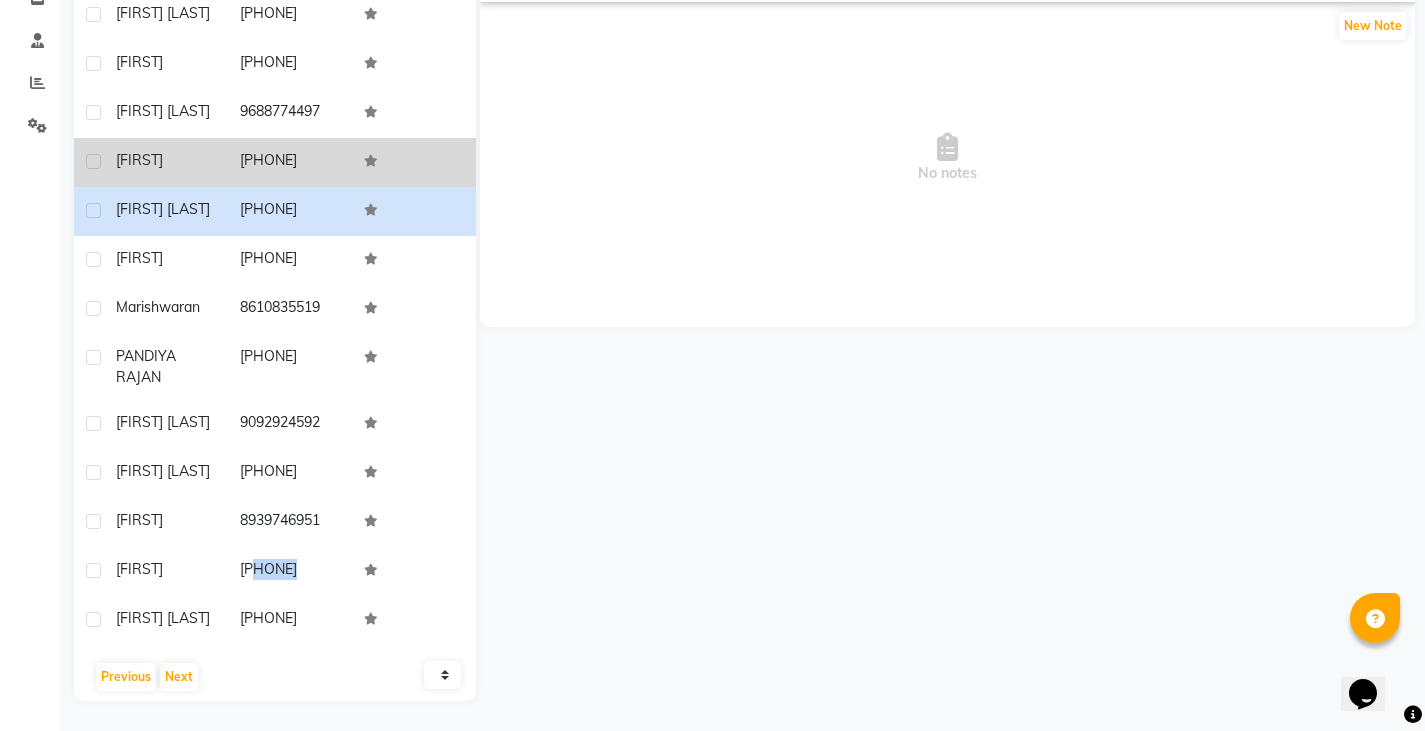 drag, startPoint x: 238, startPoint y: 233, endPoint x: 321, endPoint y: 244, distance: 83.725746 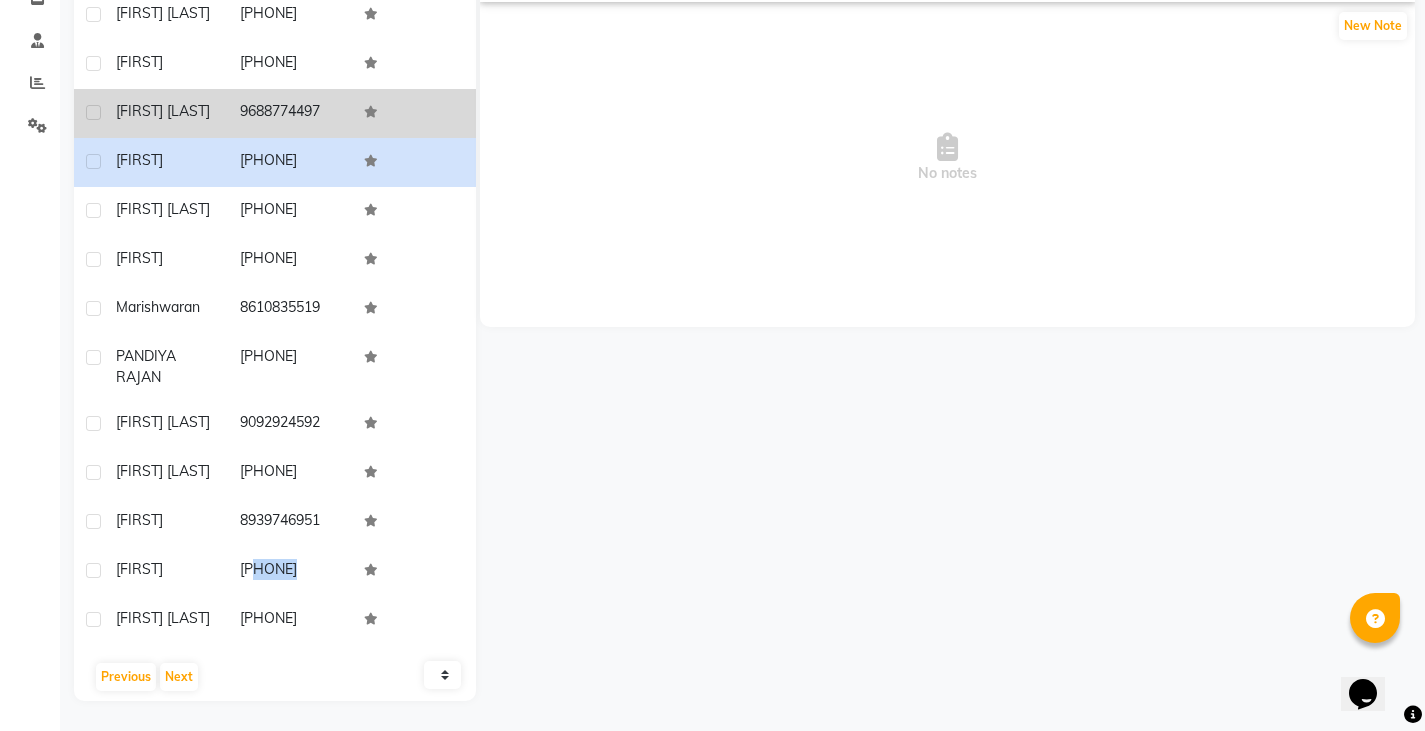 scroll, scrollTop: 4207, scrollLeft: 0, axis: vertical 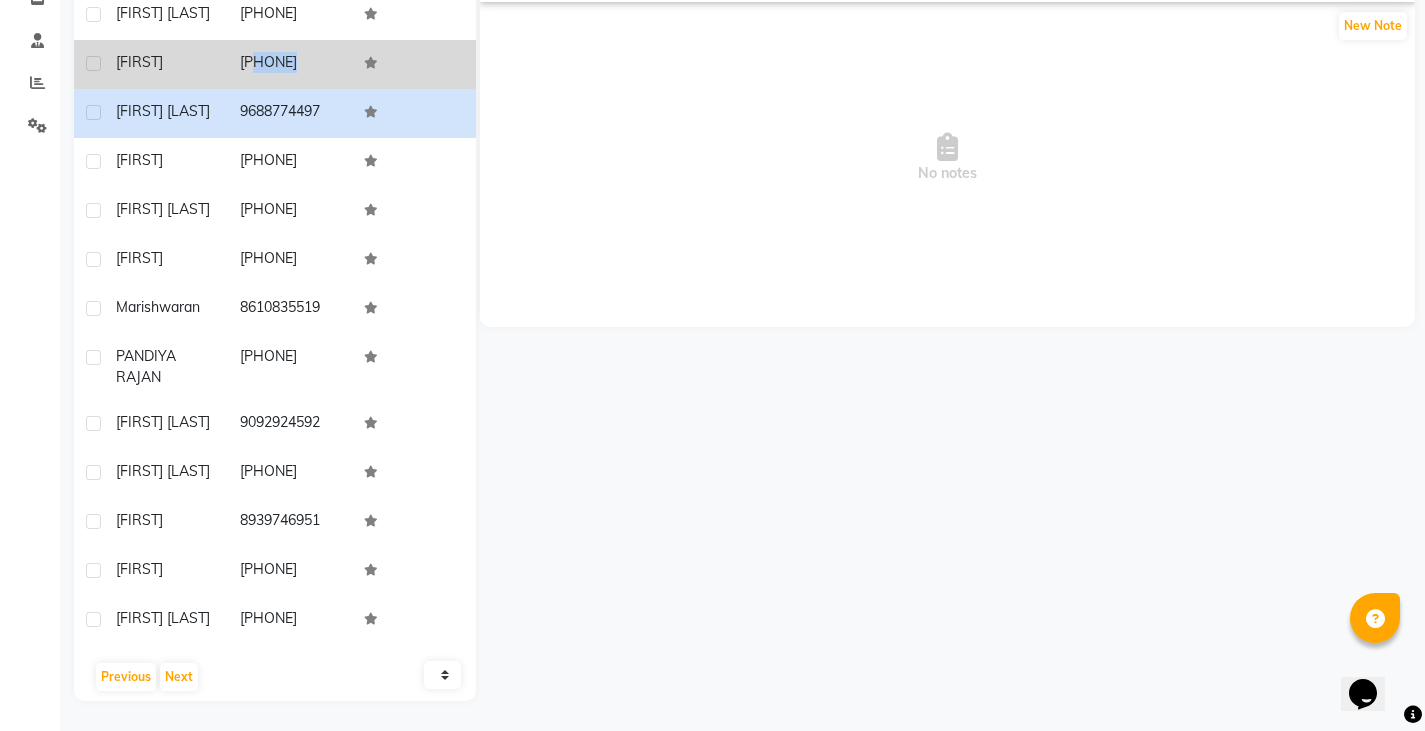 drag, startPoint x: 235, startPoint y: 218, endPoint x: 350, endPoint y: 219, distance: 115.00435 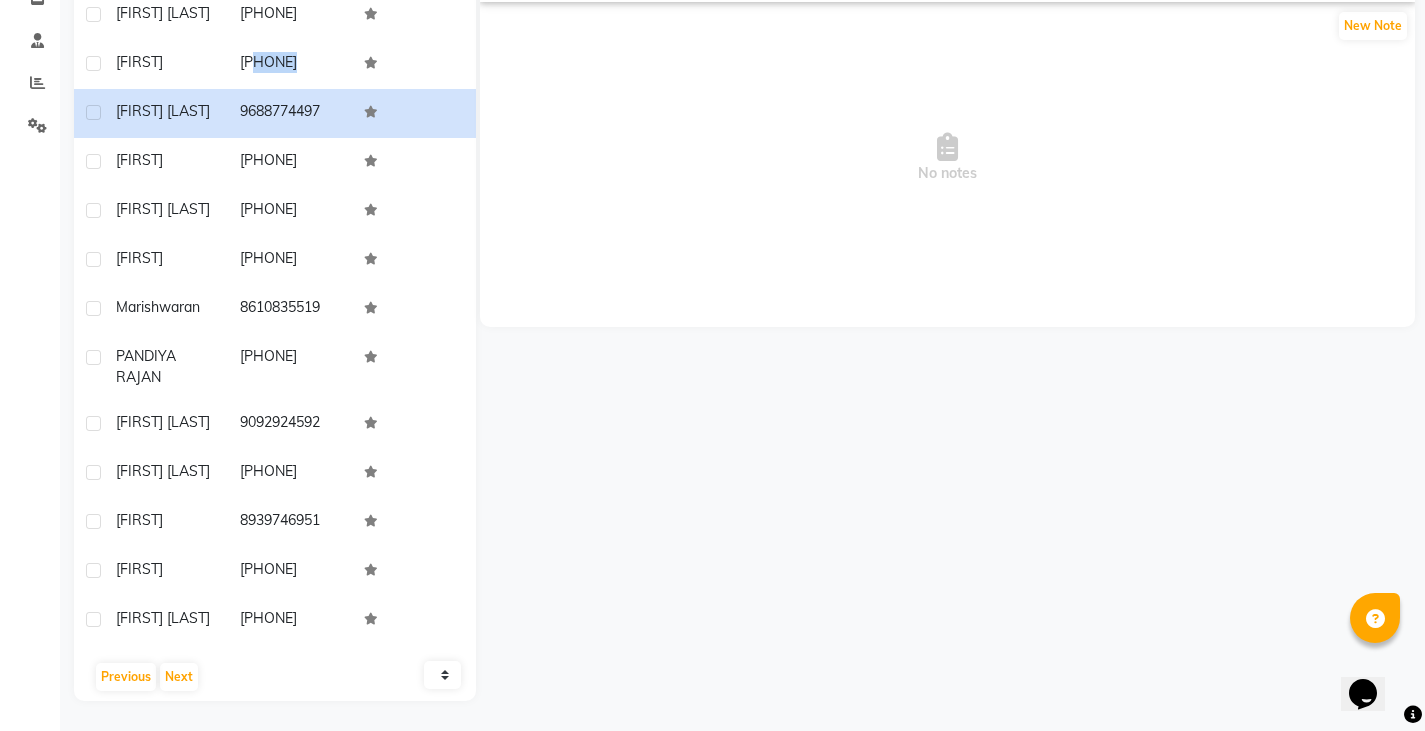 copy on "[PHONE]" 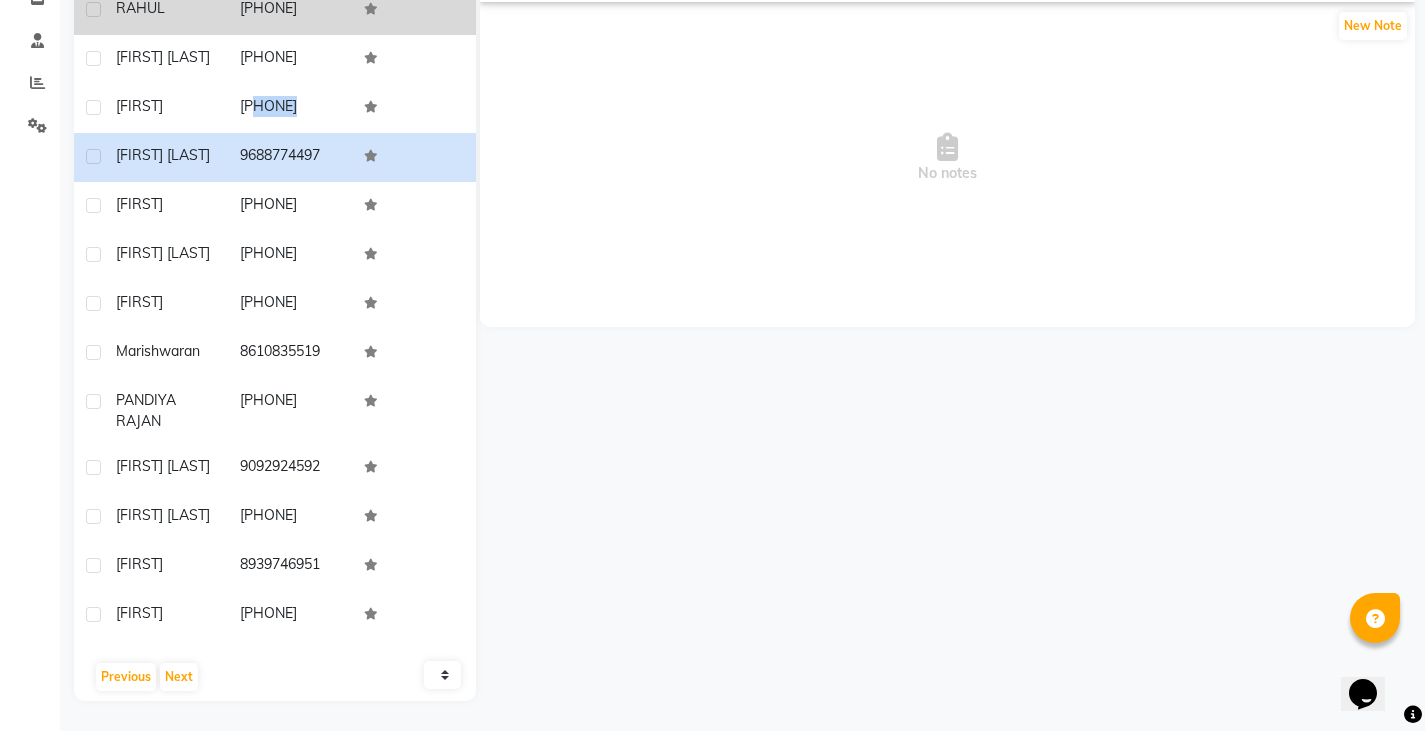 scroll, scrollTop: 4107, scrollLeft: 0, axis: vertical 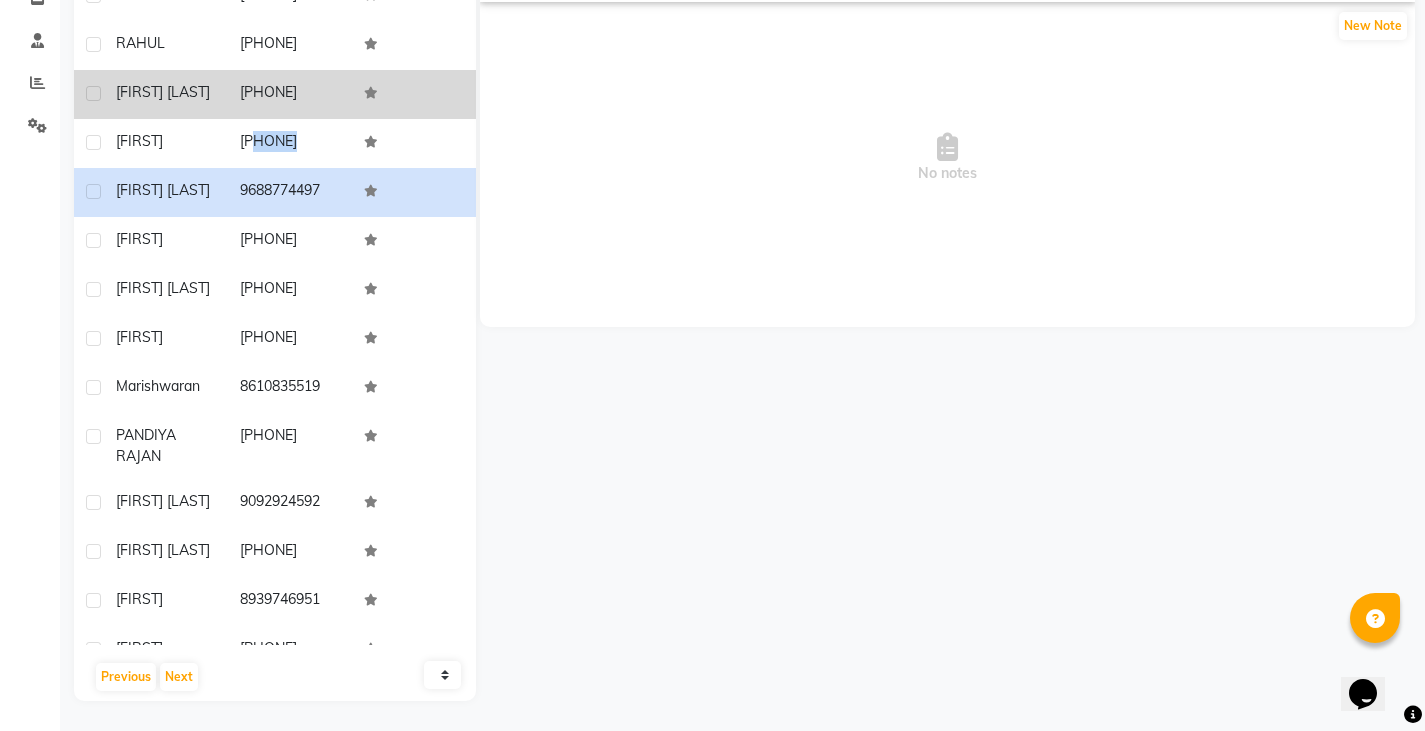 drag, startPoint x: 237, startPoint y: 256, endPoint x: 314, endPoint y: 265, distance: 77.52419 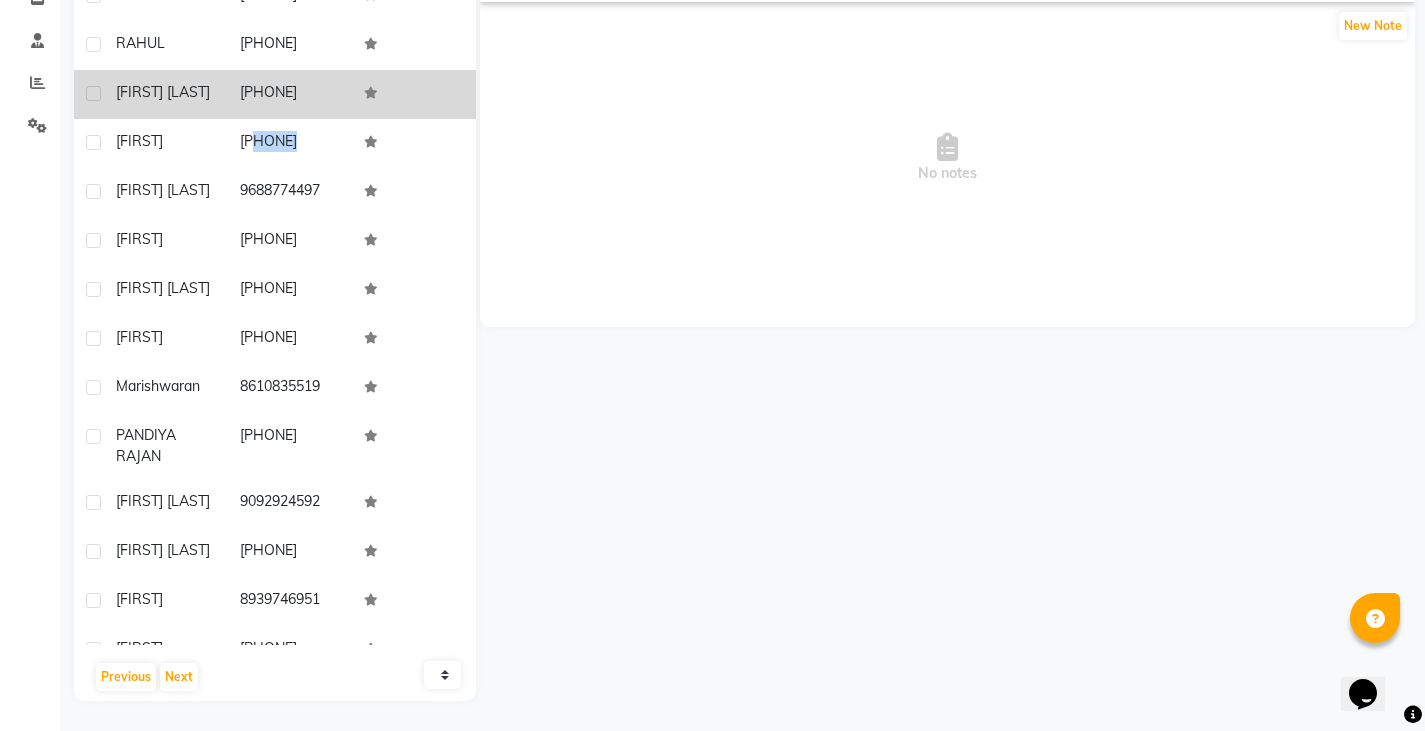 click on "[PHONE]" 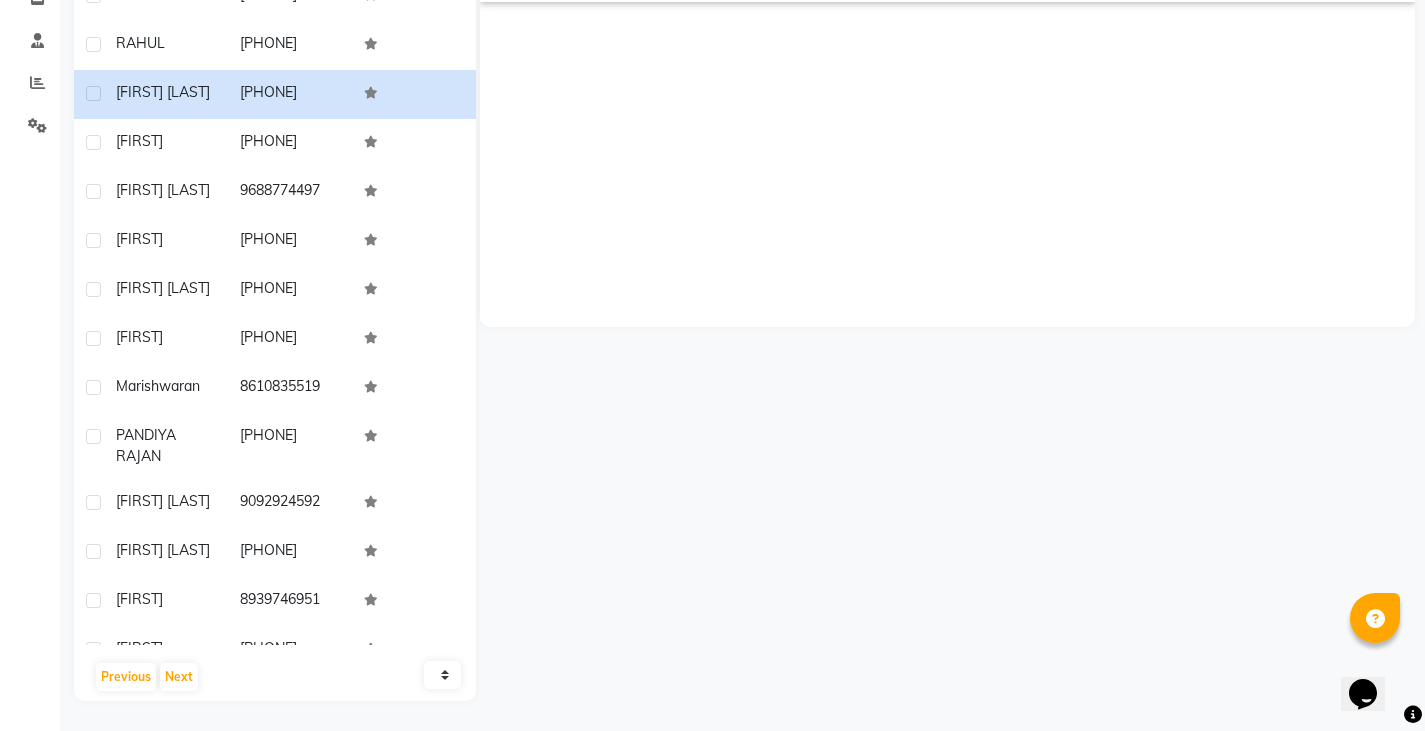 click on "[FIRST] [LAST]    male  --   --   [PHONE]  --  --  --  -- [DATE] ₹    149 0 |  Add   Appointment   Invoice  View Summary  View Album" 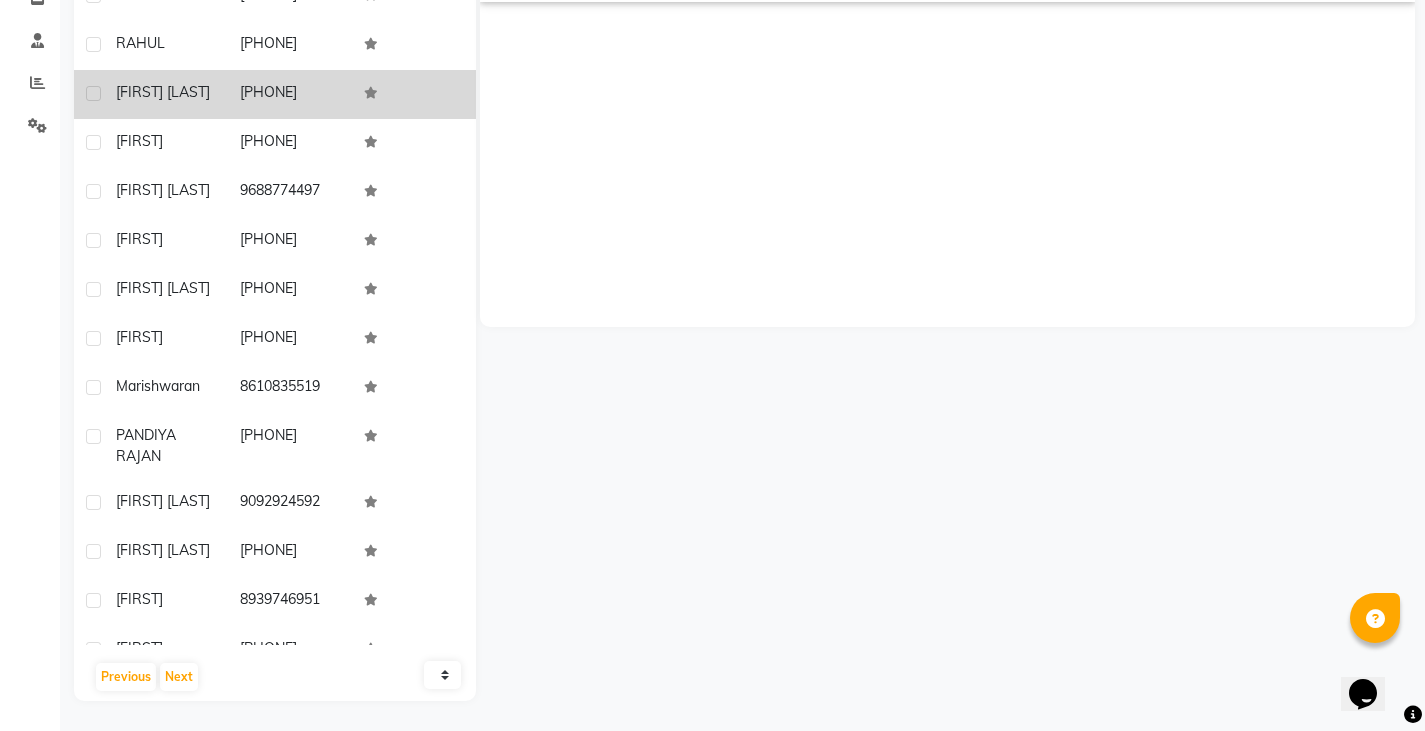drag, startPoint x: 481, startPoint y: 277, endPoint x: 398, endPoint y: 271, distance: 83.21658 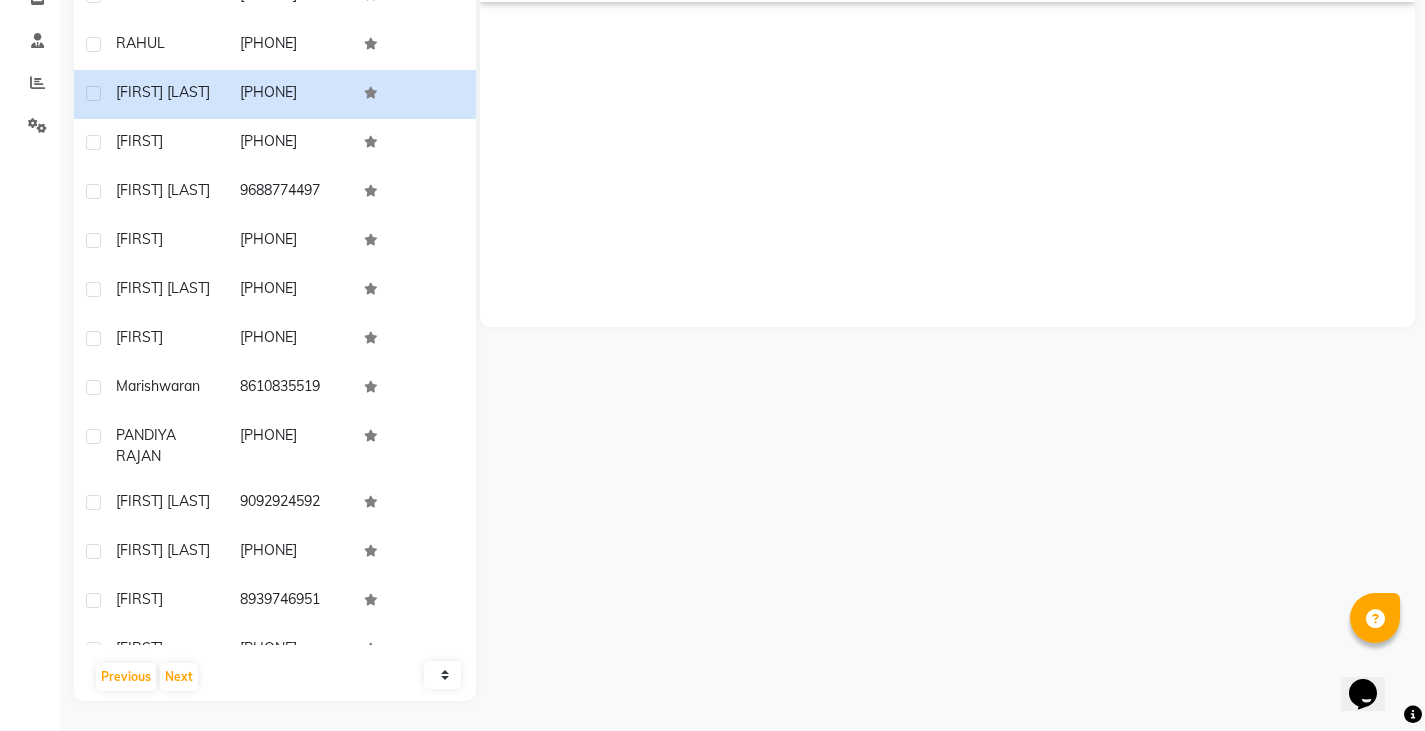 copy on "[PHONE]" 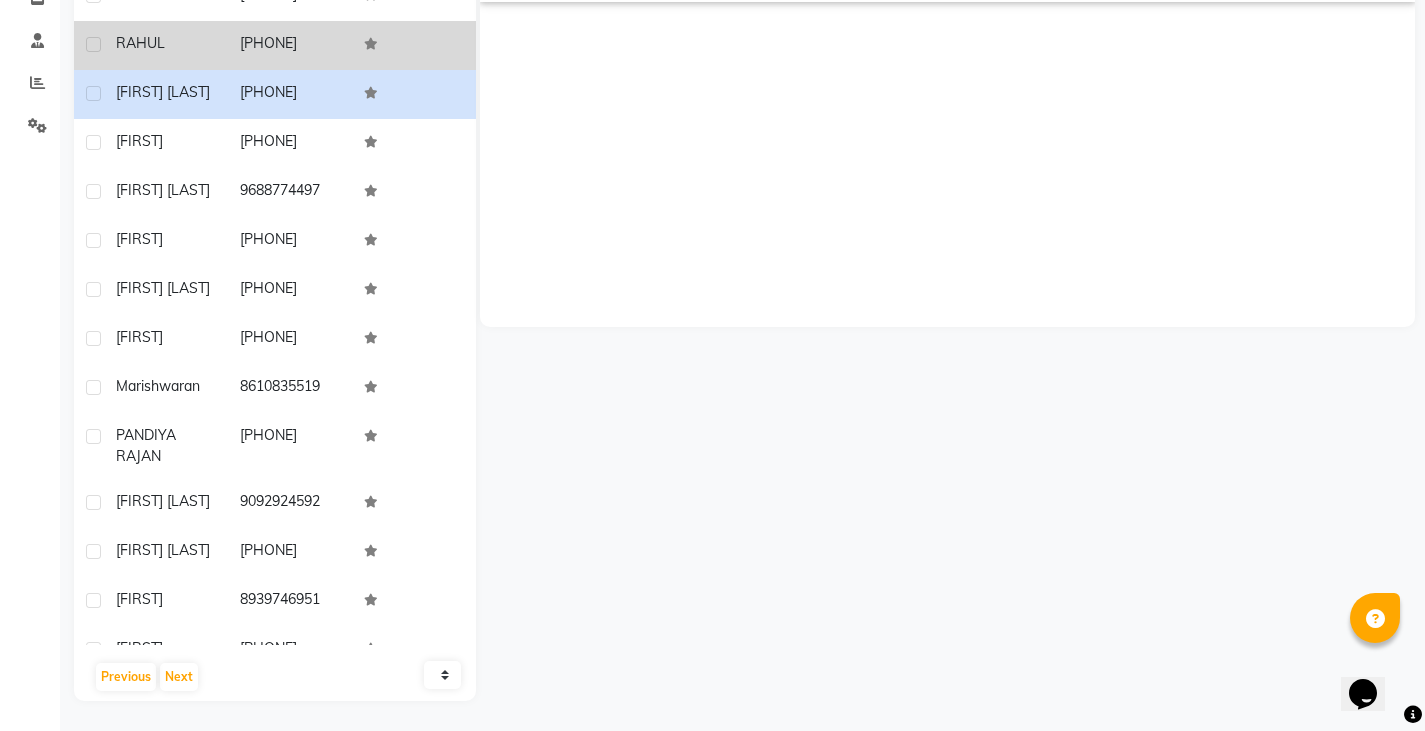 drag, startPoint x: 230, startPoint y: 210, endPoint x: 318, endPoint y: 211, distance: 88.005684 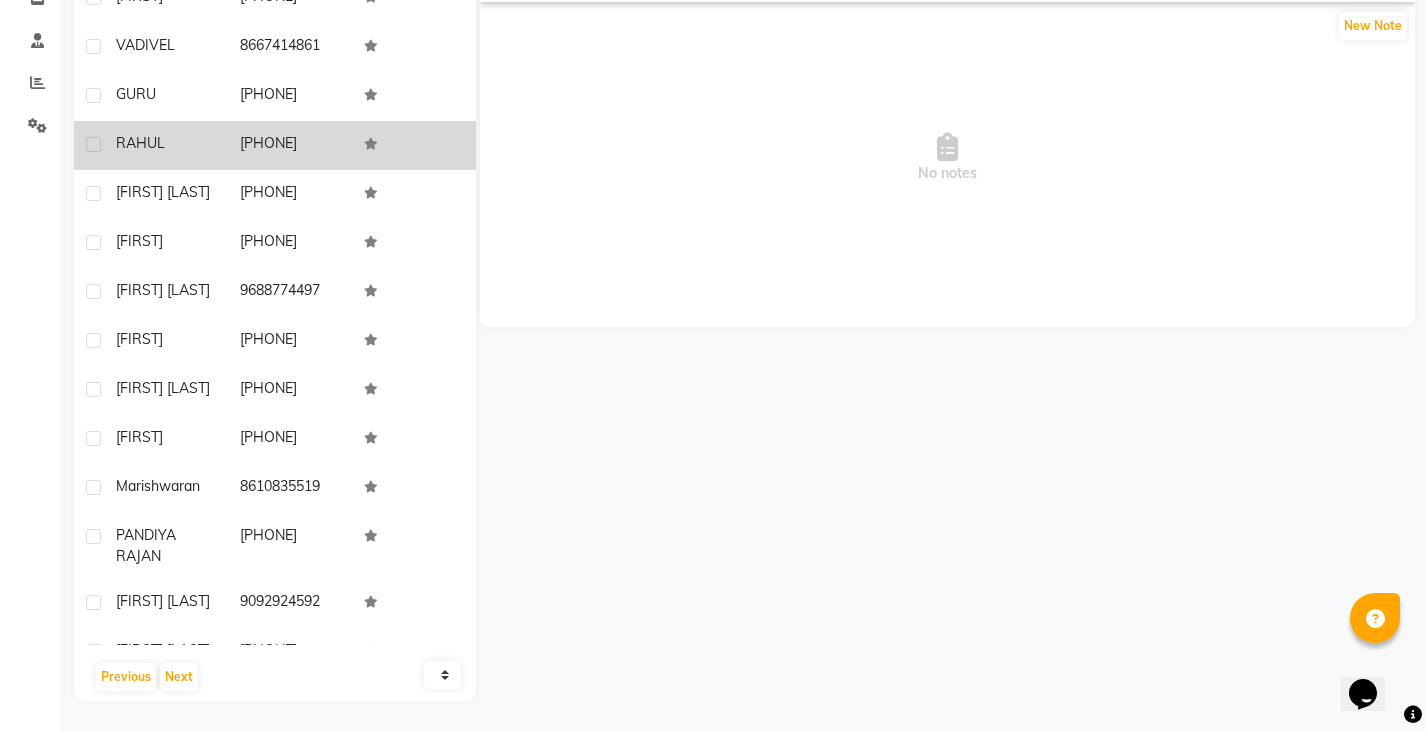 scroll, scrollTop: 3907, scrollLeft: 0, axis: vertical 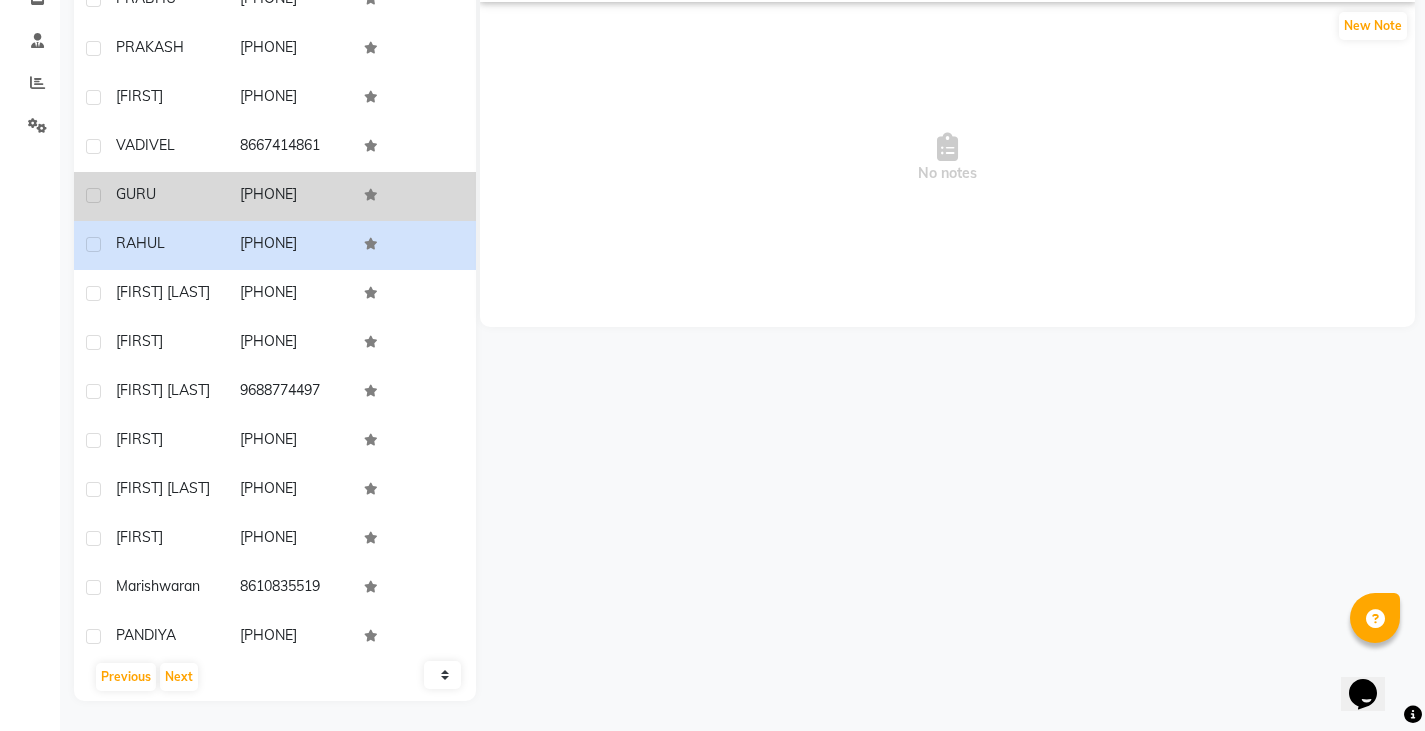 drag, startPoint x: 233, startPoint y: 359, endPoint x: 312, endPoint y: 356, distance: 79.05694 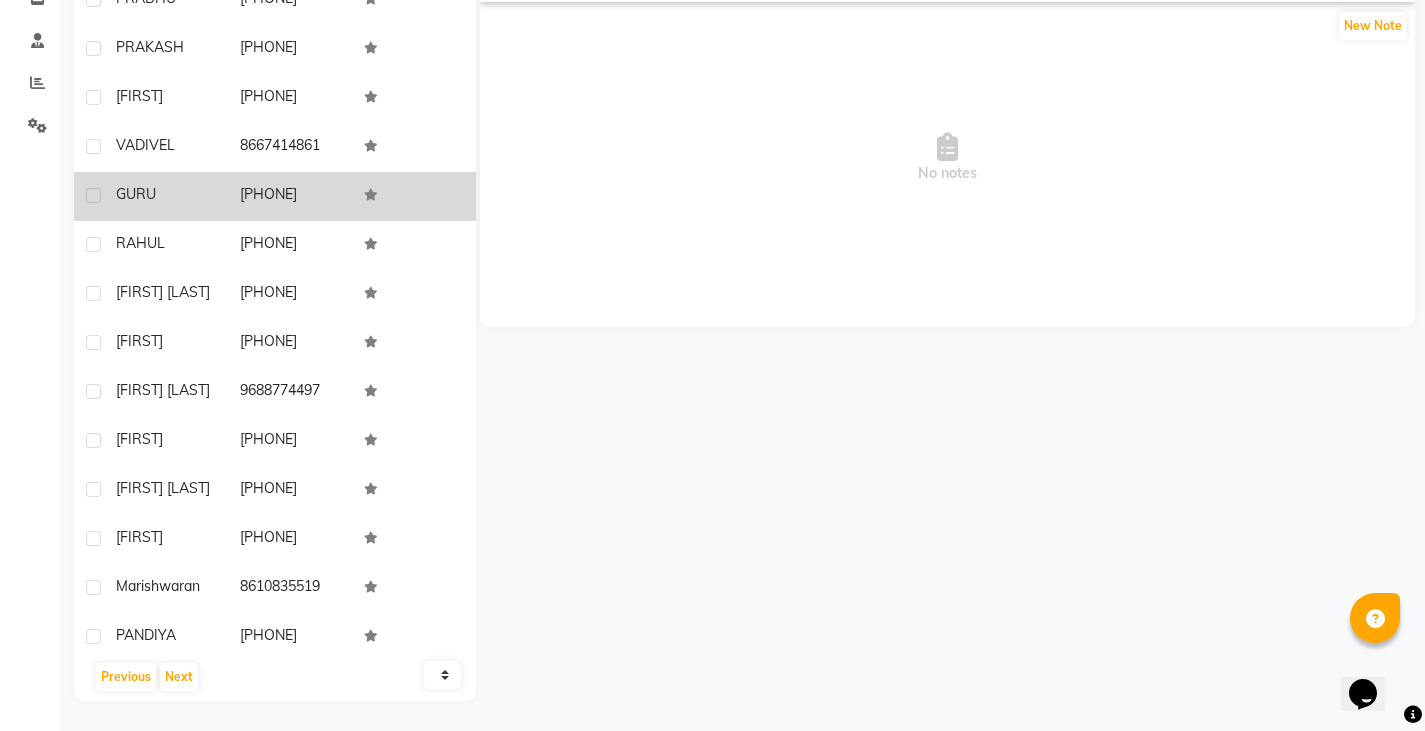 drag, startPoint x: 323, startPoint y: 386, endPoint x: 292, endPoint y: 377, distance: 32.280025 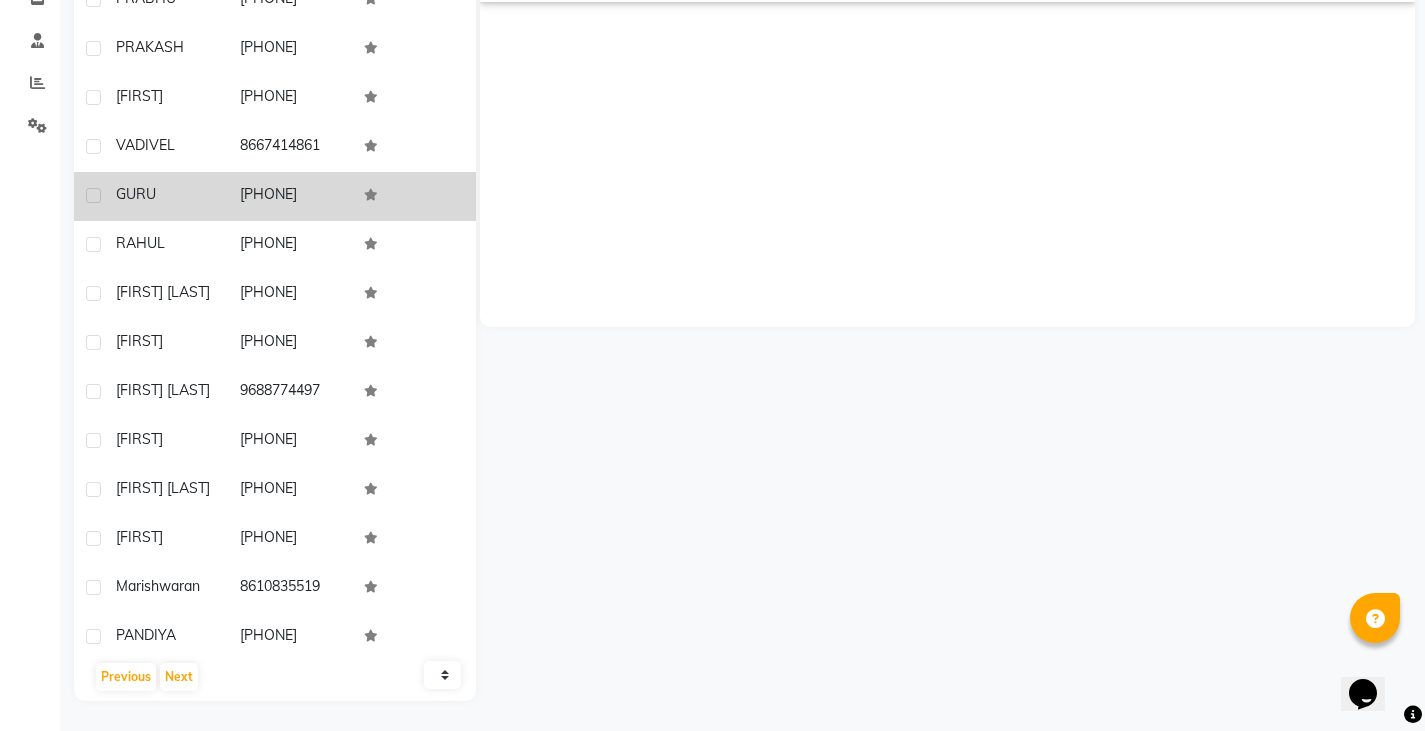 drag, startPoint x: 236, startPoint y: 364, endPoint x: 327, endPoint y: 370, distance: 91.197586 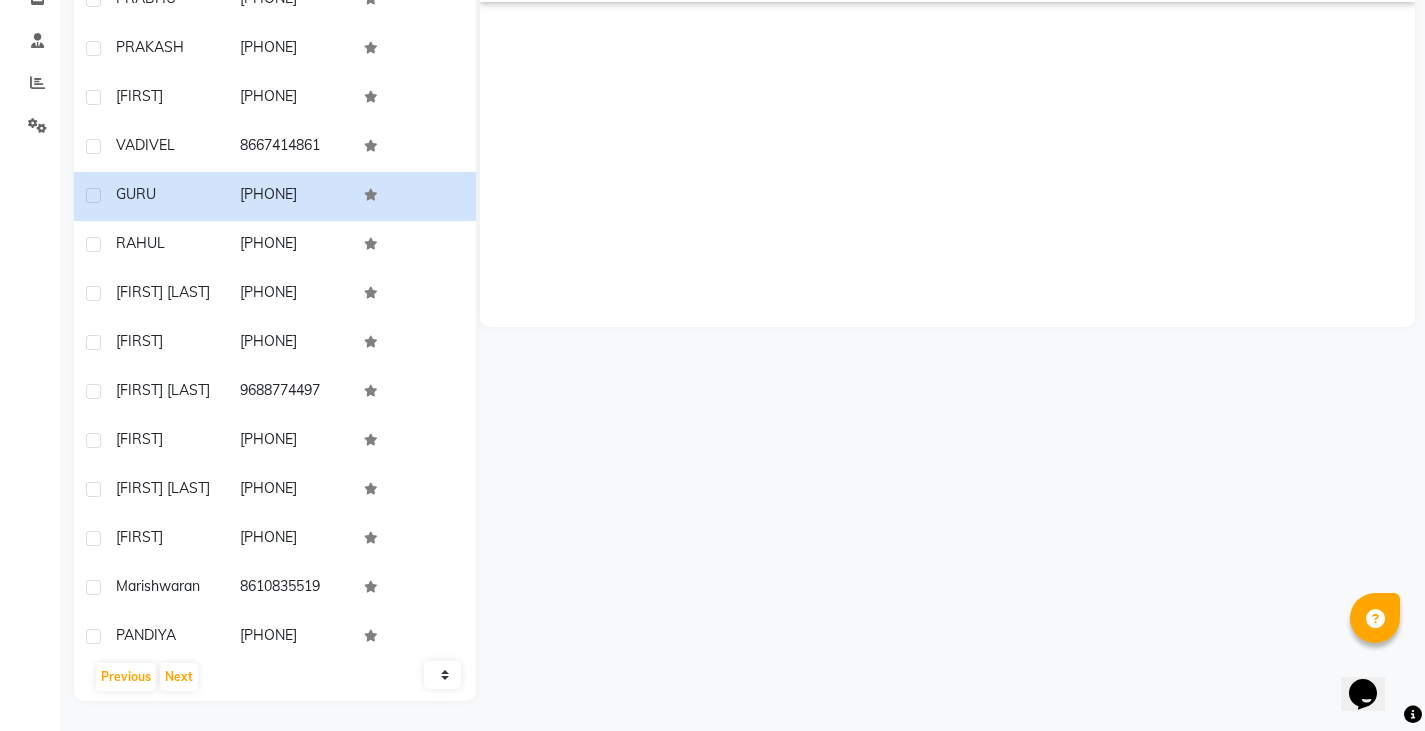 copy on "[PHONE]" 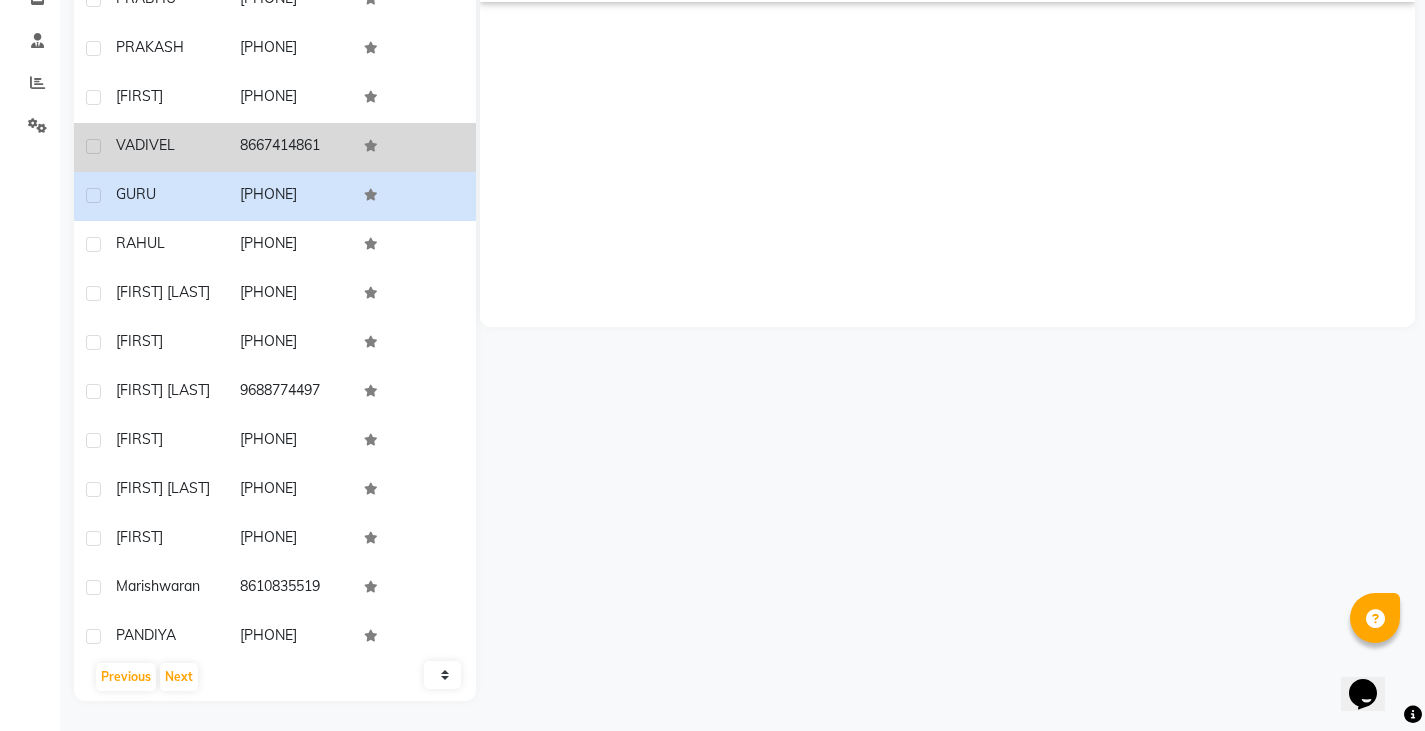 drag, startPoint x: 236, startPoint y: 314, endPoint x: 317, endPoint y: 318, distance: 81.09871 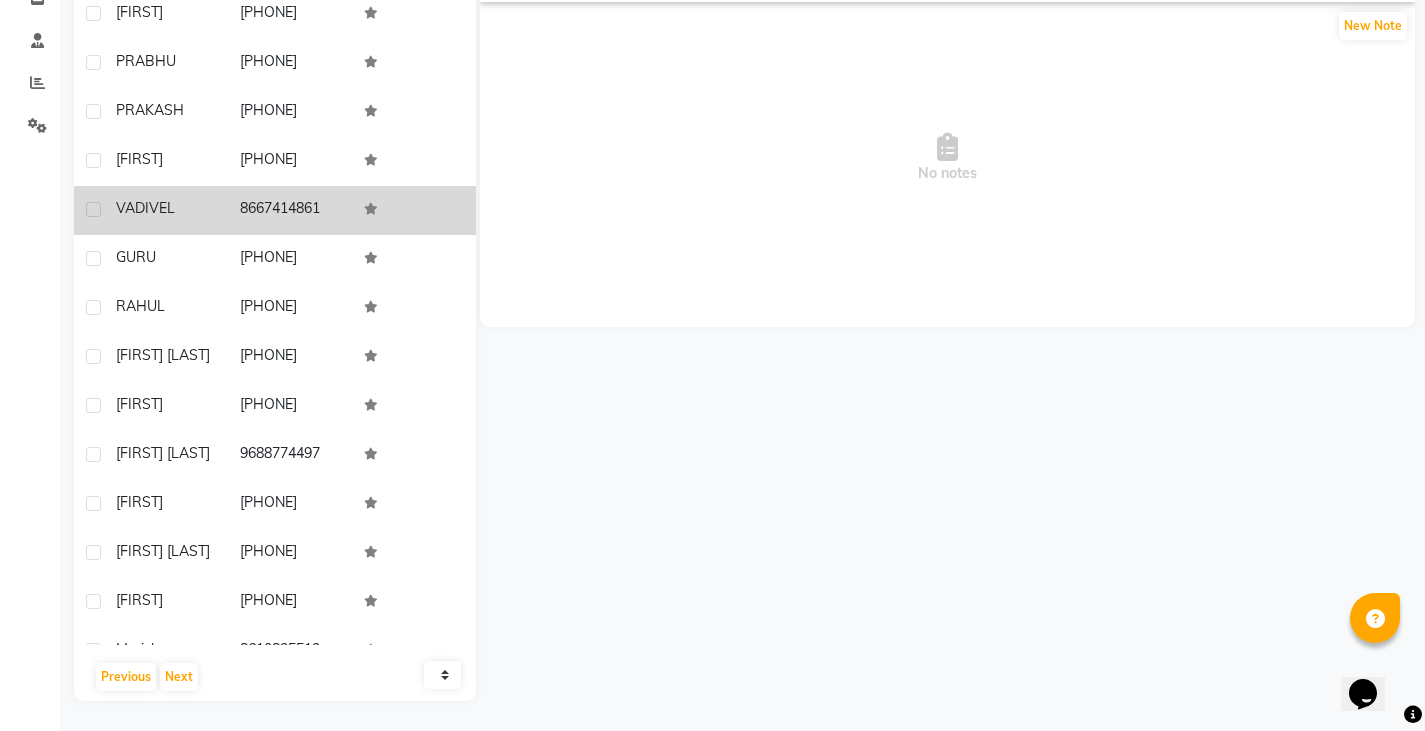 scroll, scrollTop: 3707, scrollLeft: 0, axis: vertical 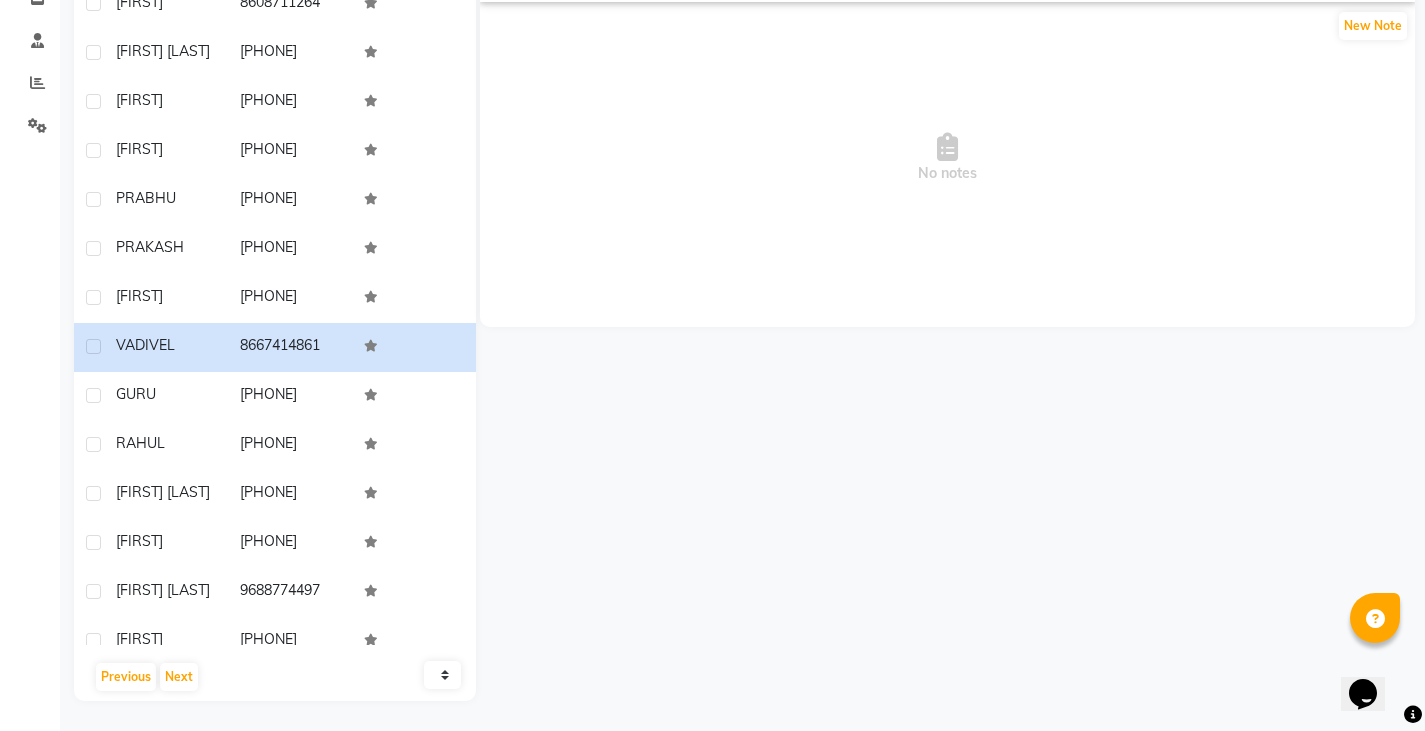 drag, startPoint x: 223, startPoint y: 449, endPoint x: 976, endPoint y: 351, distance: 759.3504 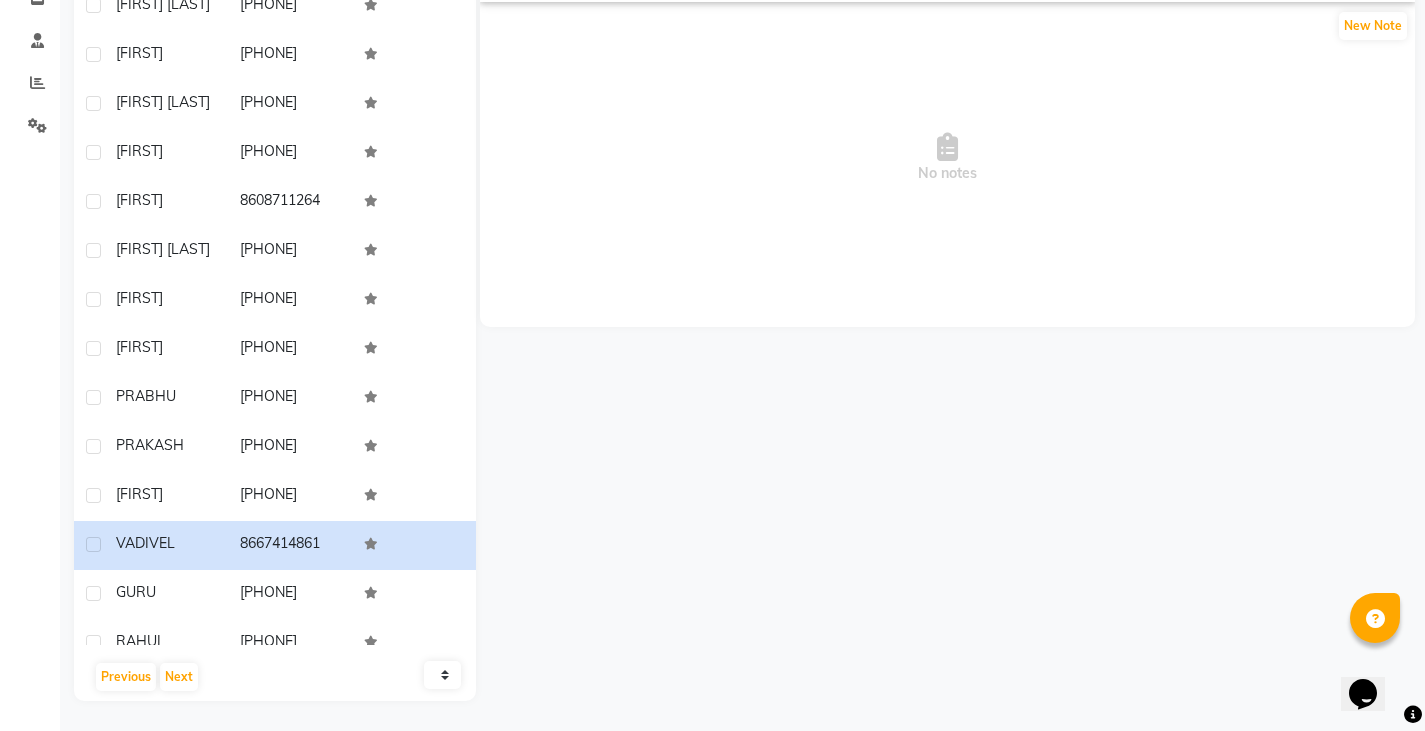scroll, scrollTop: 3507, scrollLeft: 0, axis: vertical 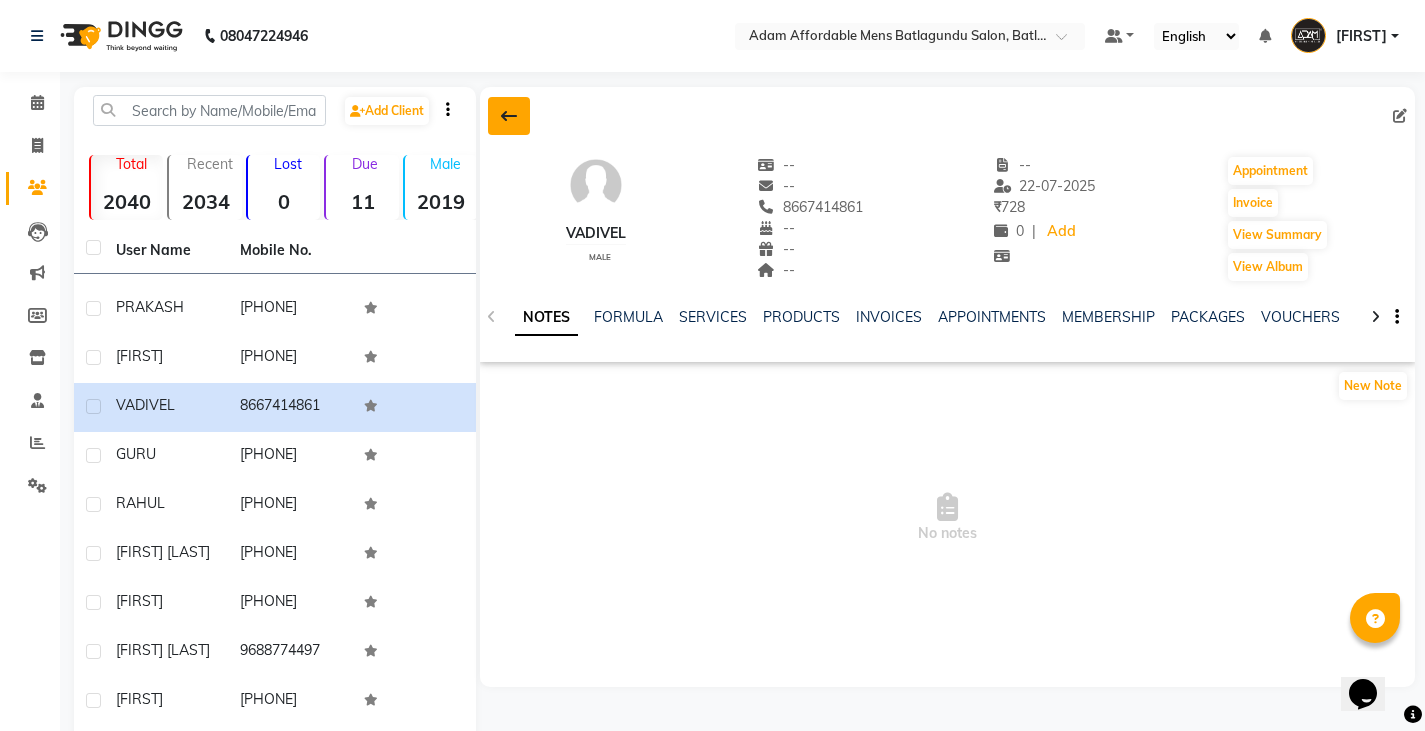 click 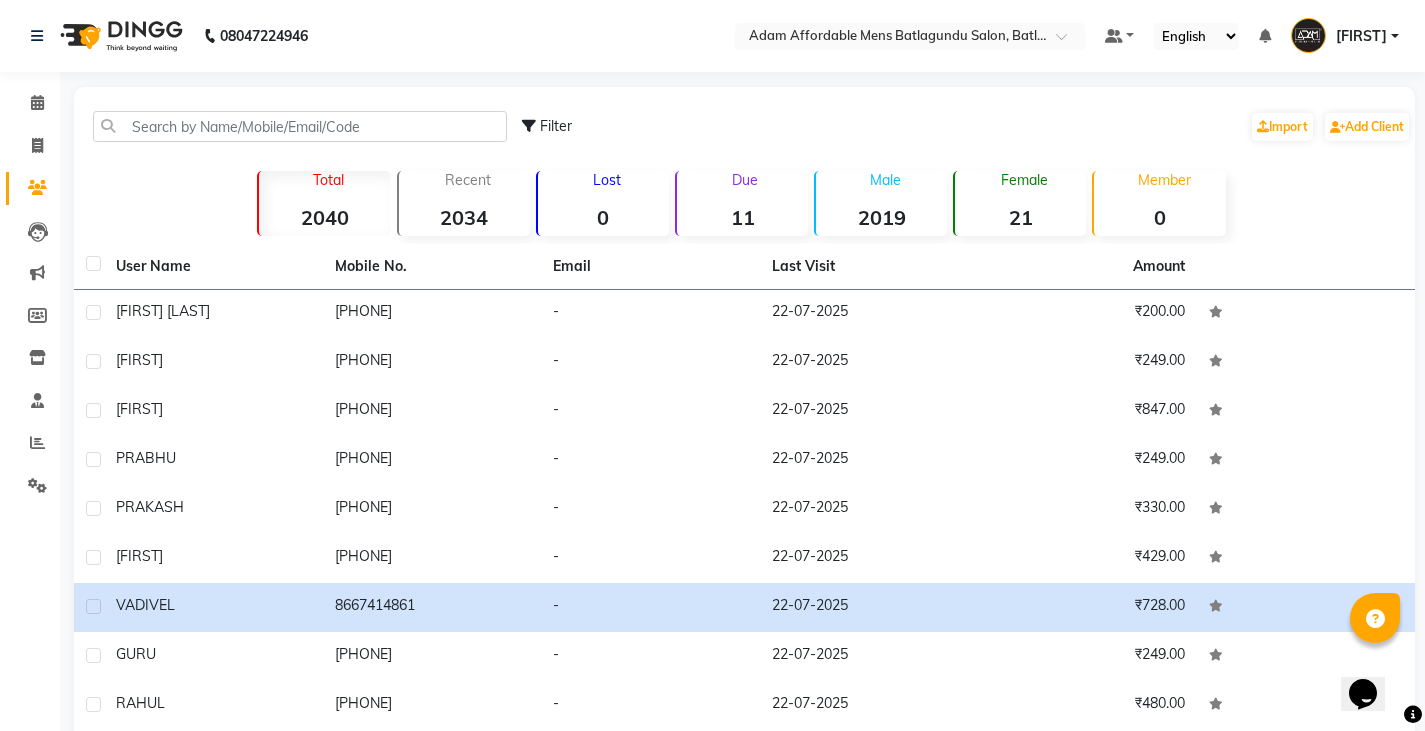 scroll, scrollTop: 3854, scrollLeft: 0, axis: vertical 